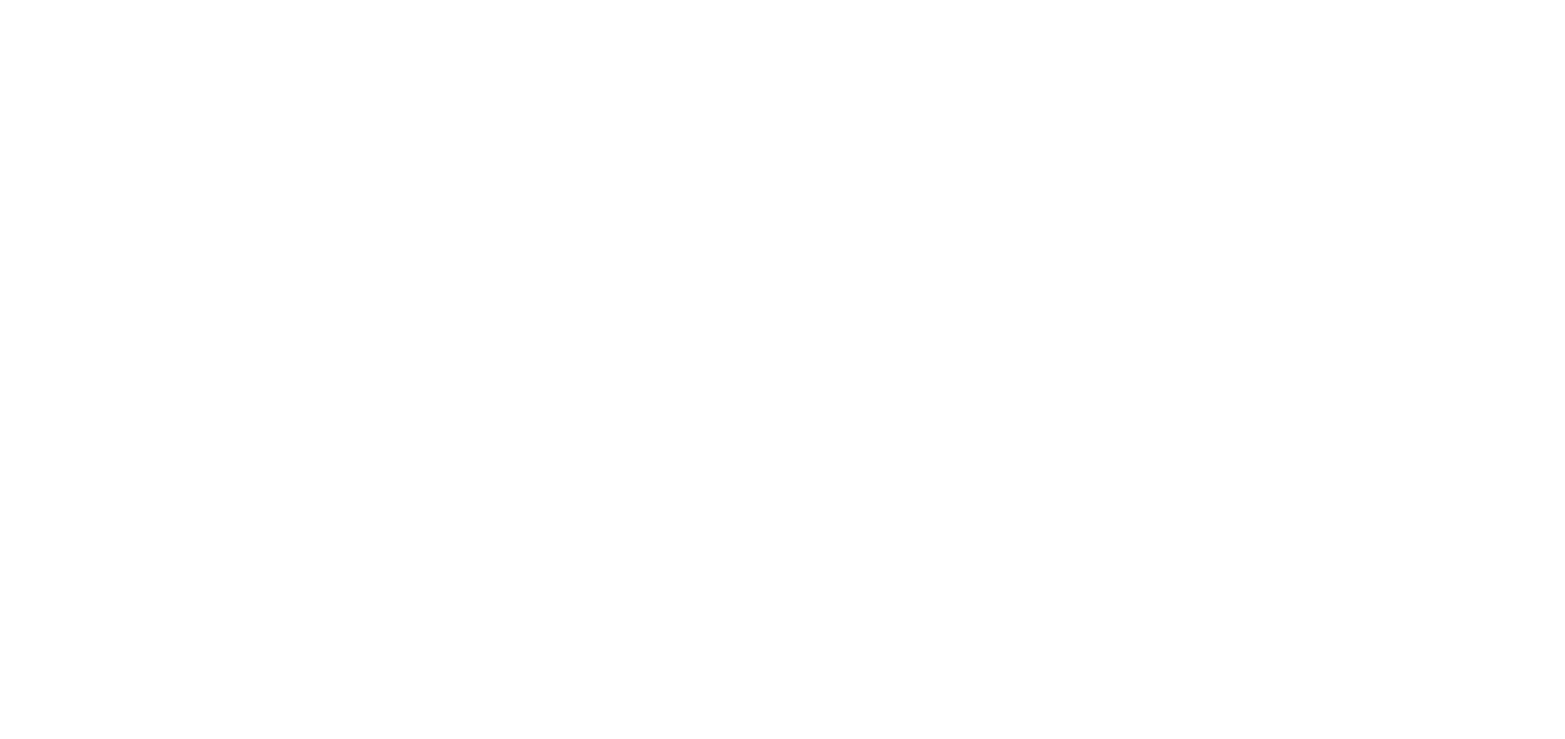 scroll, scrollTop: 0, scrollLeft: 0, axis: both 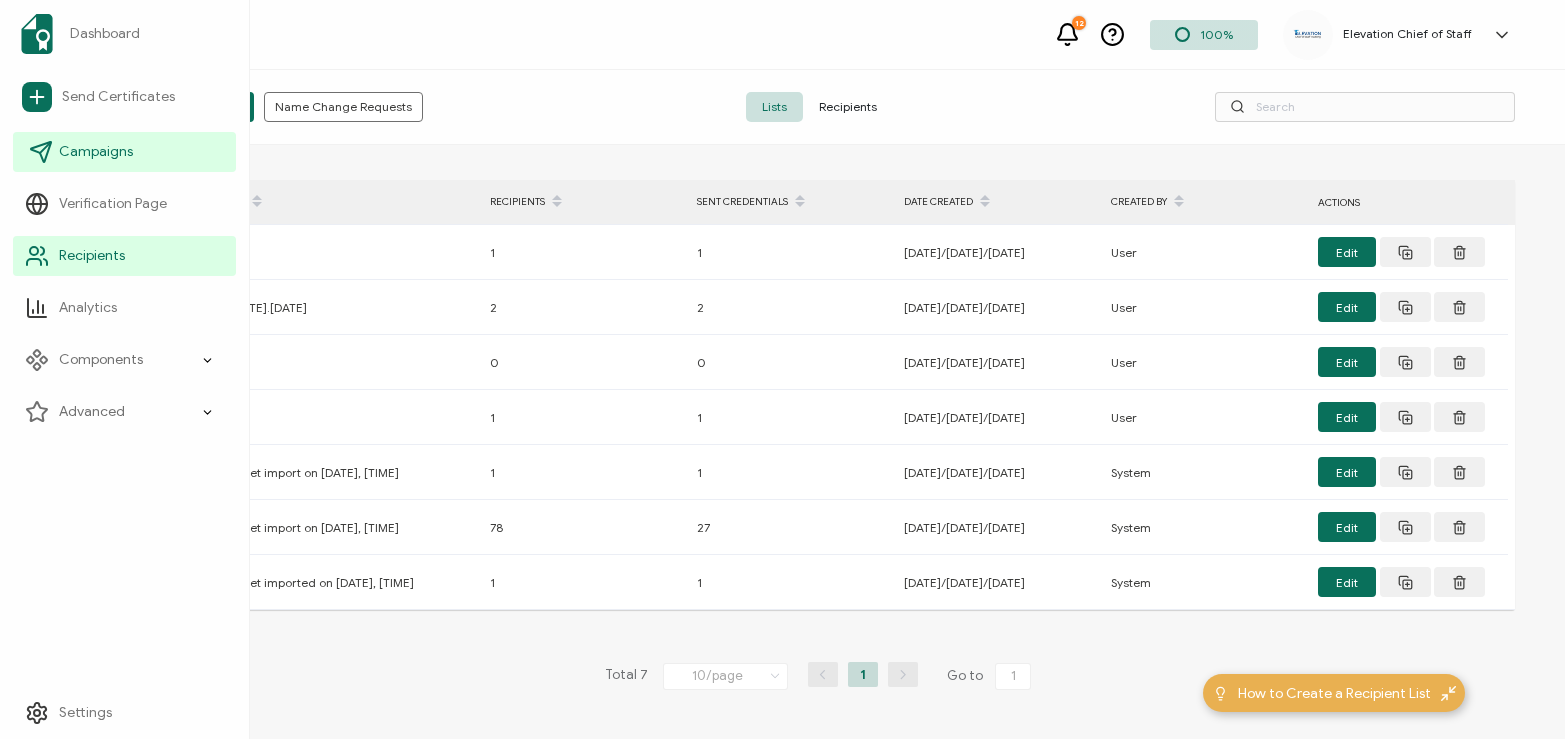 click on "Campaigns" at bounding box center [96, 152] 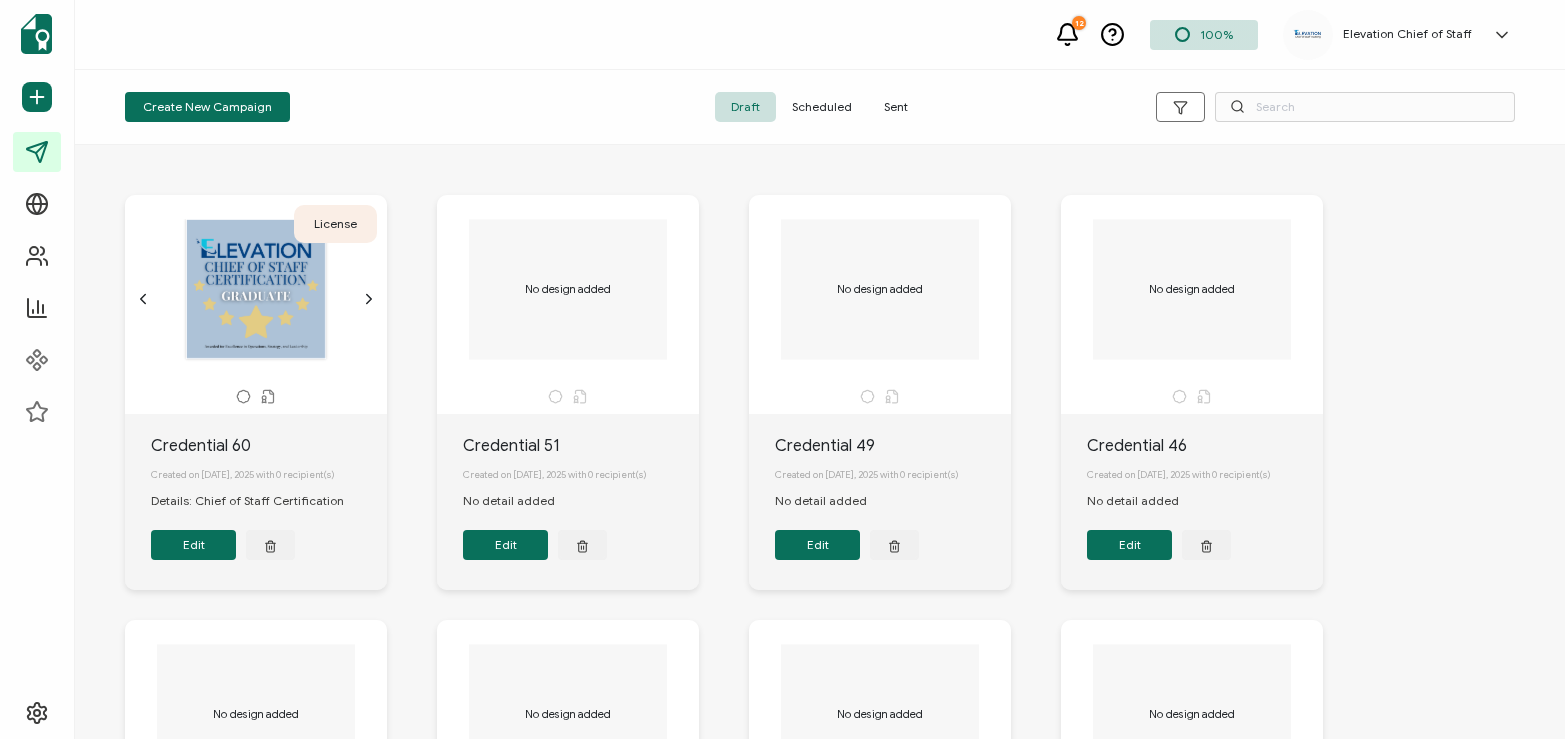 click on "Sent" at bounding box center [896, 107] 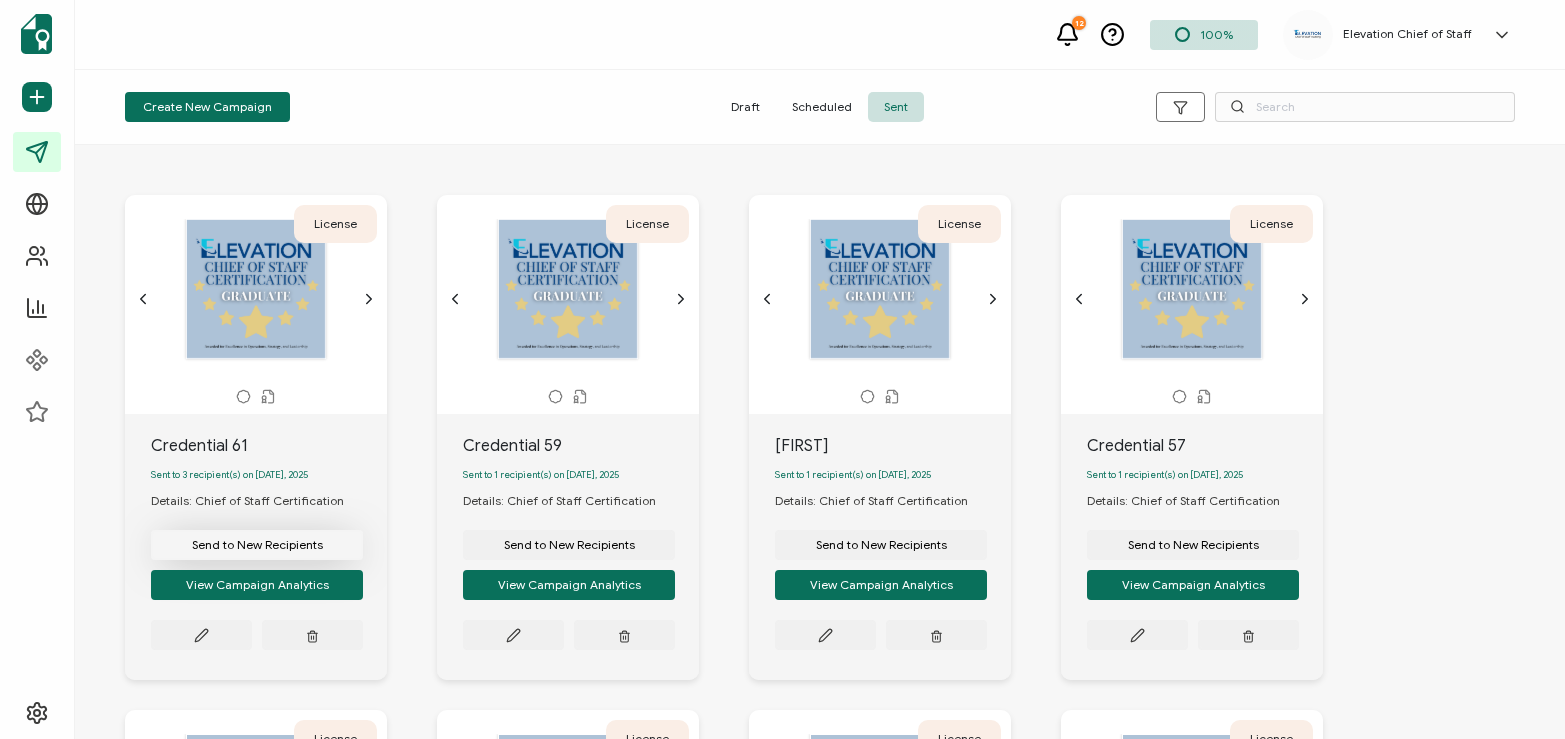 click on "Send to New Recipients" at bounding box center (257, 545) 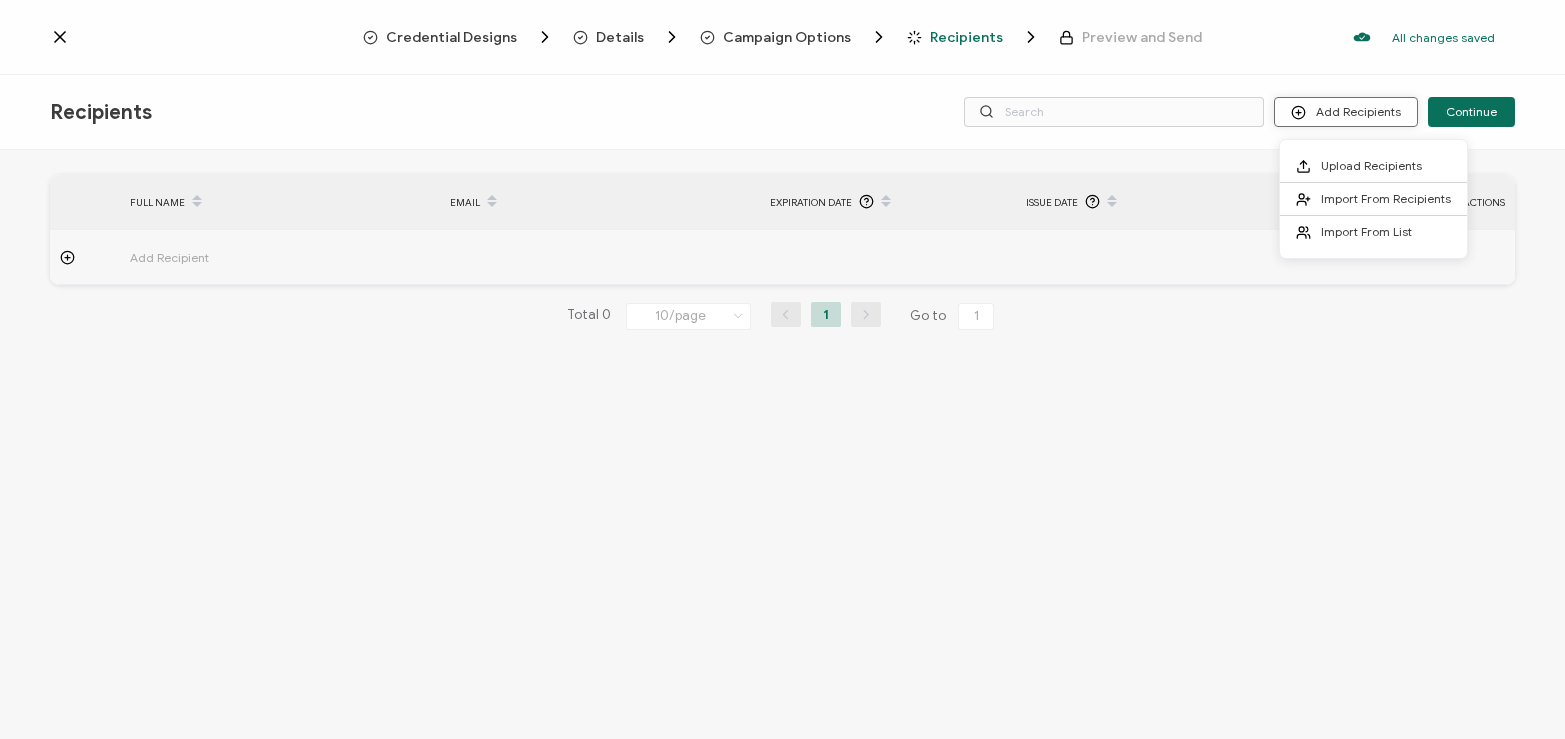 click on "Add Recipients" at bounding box center [1346, 112] 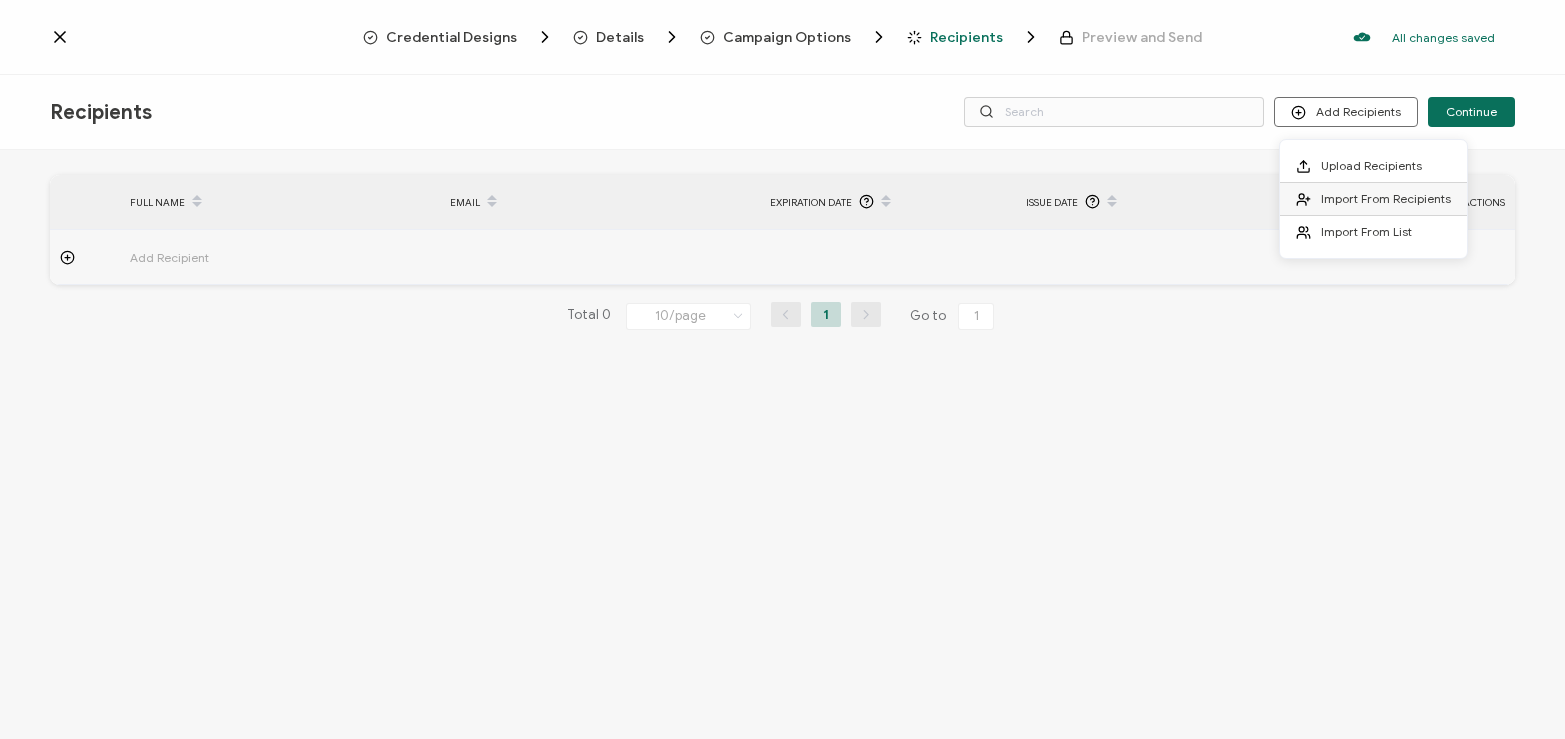 click on "Import From Recipients" at bounding box center (1386, 198) 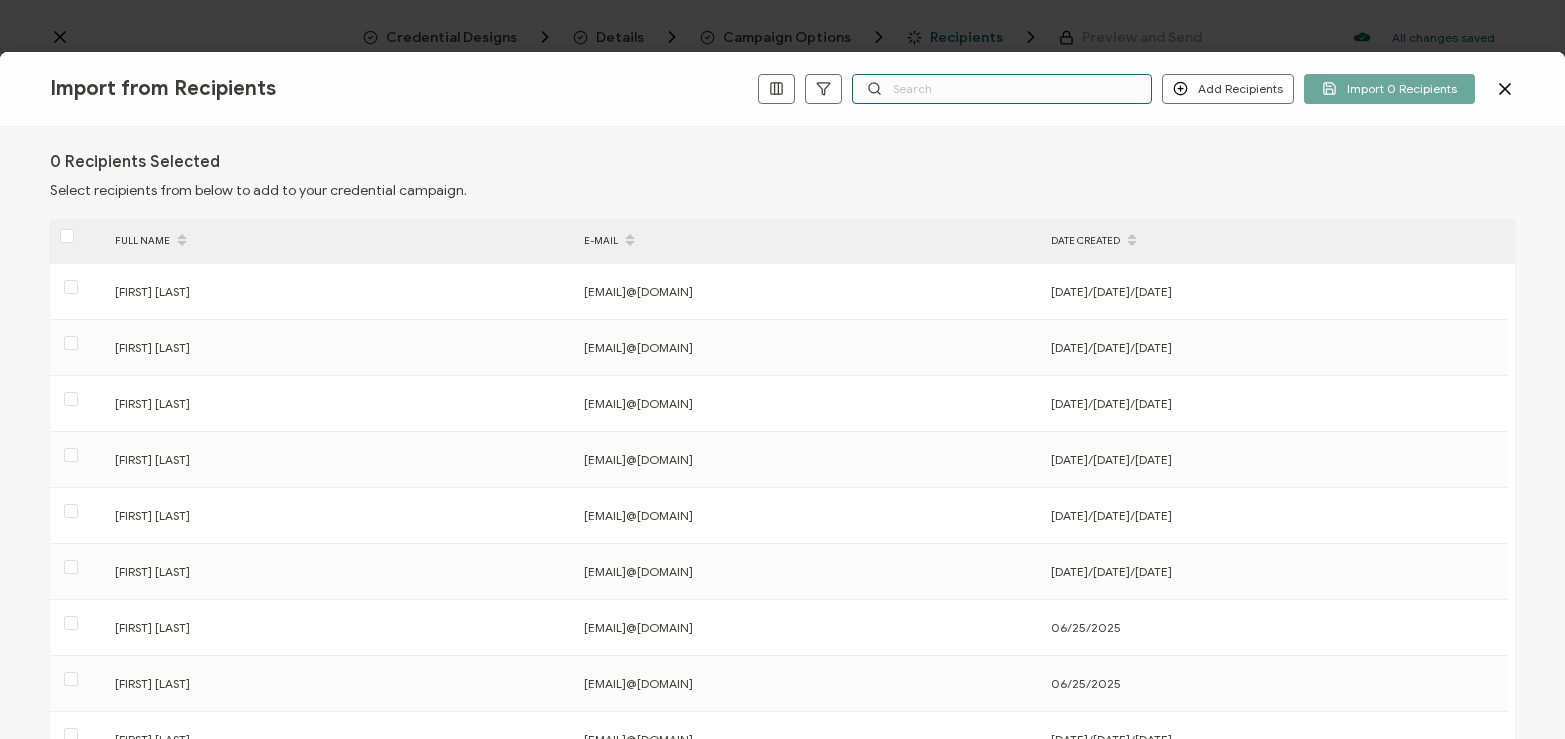 click at bounding box center [1002, 89] 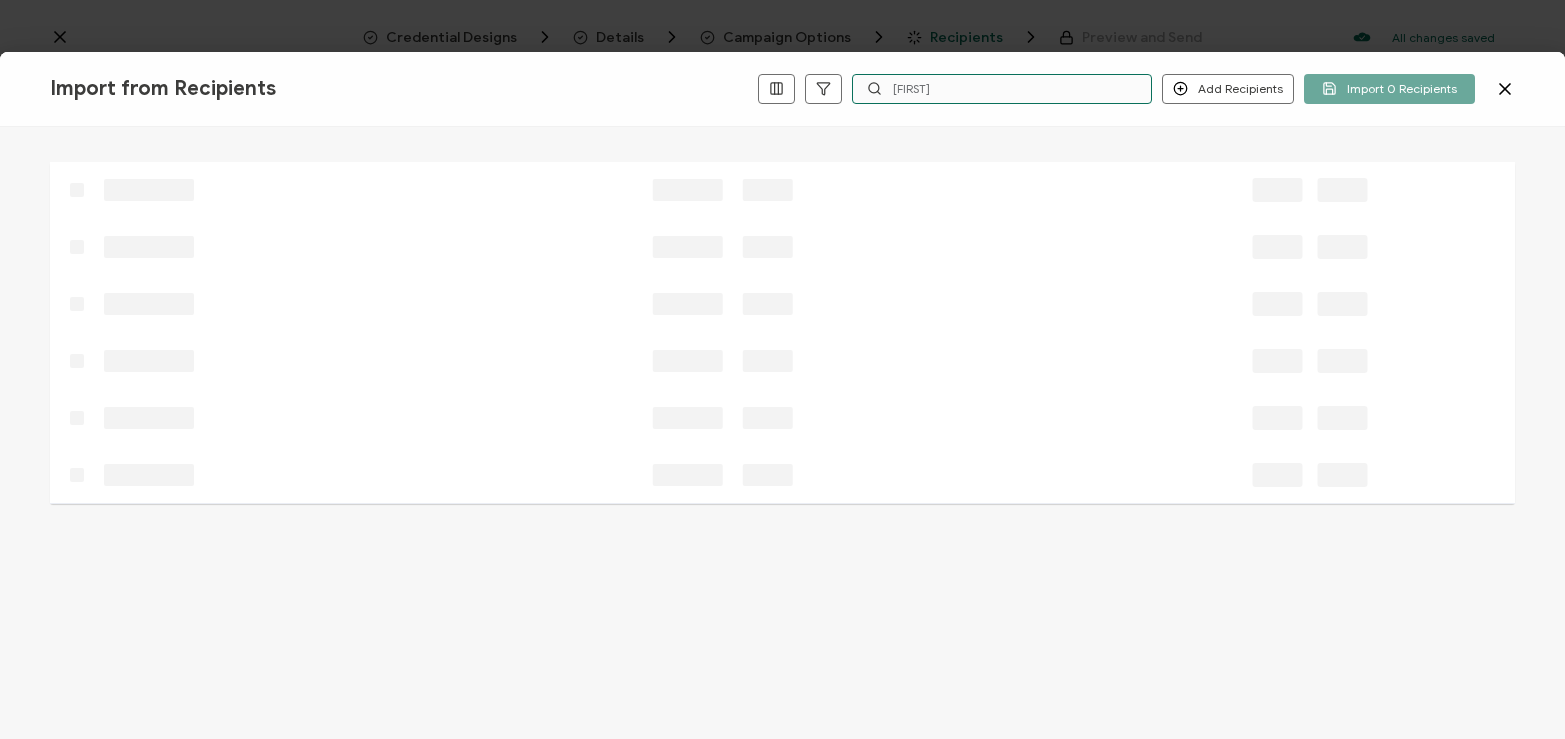 type on "[FIRST]" 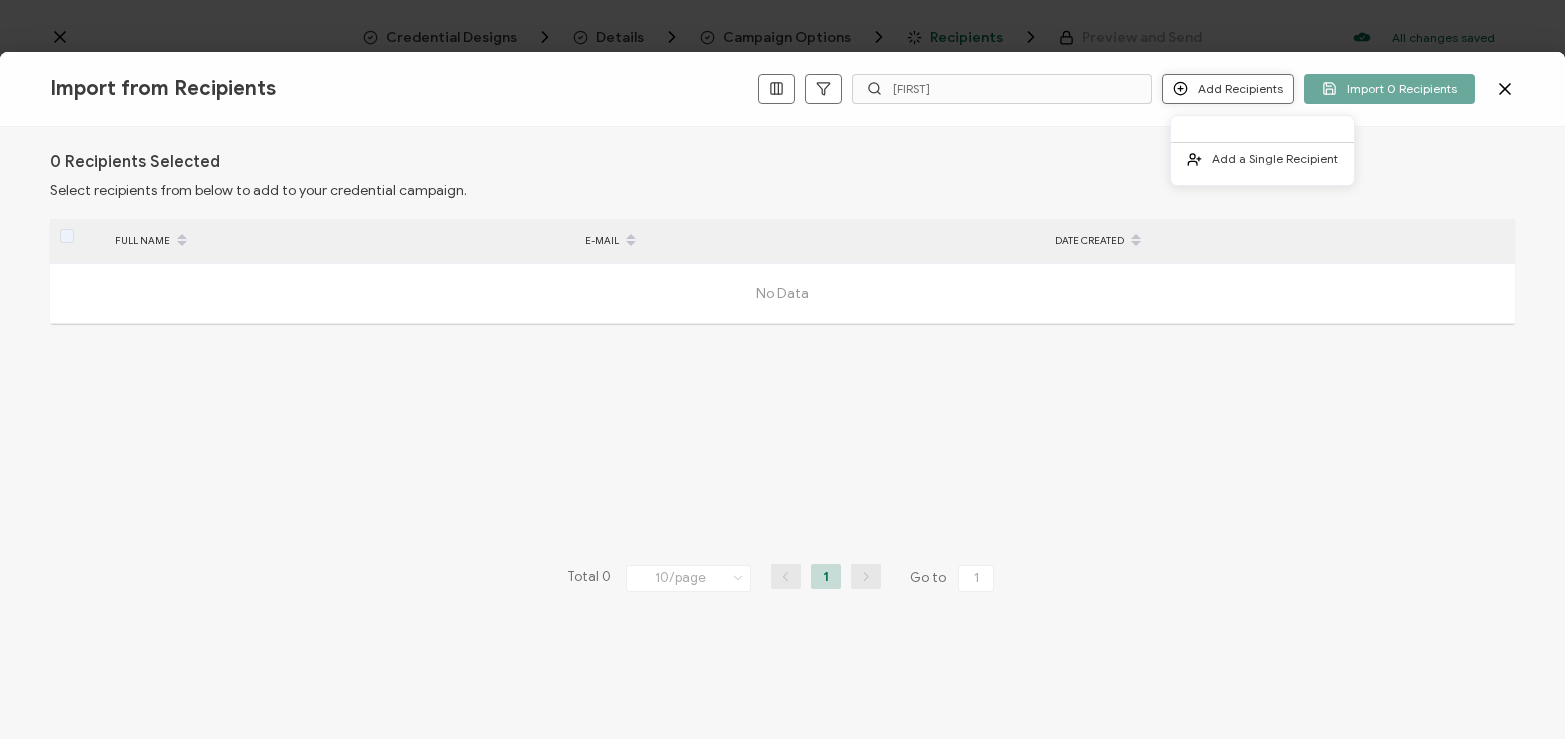 click on "Add Recipients" at bounding box center (1228, 89) 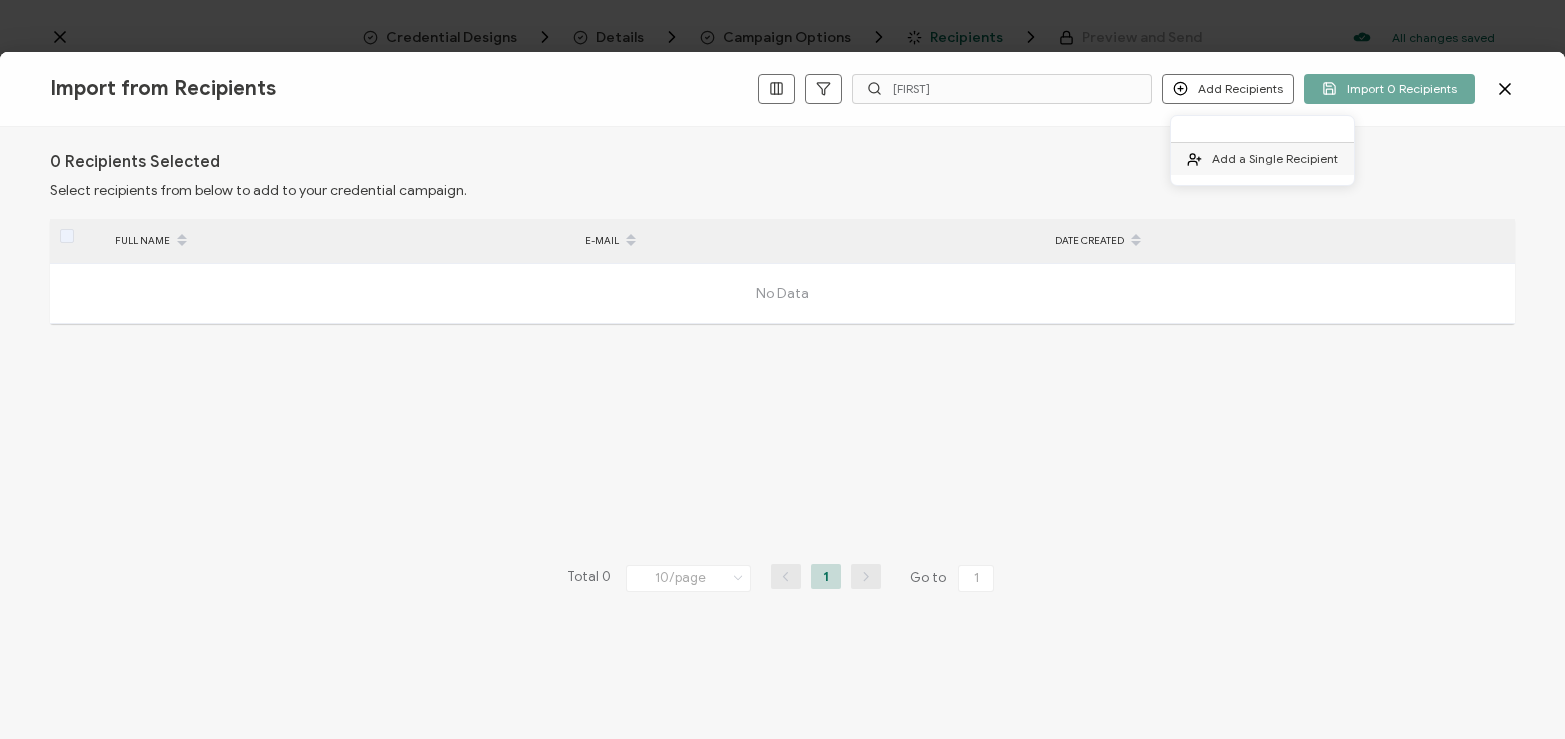 click on "Add a Single Recipient" at bounding box center [1275, 158] 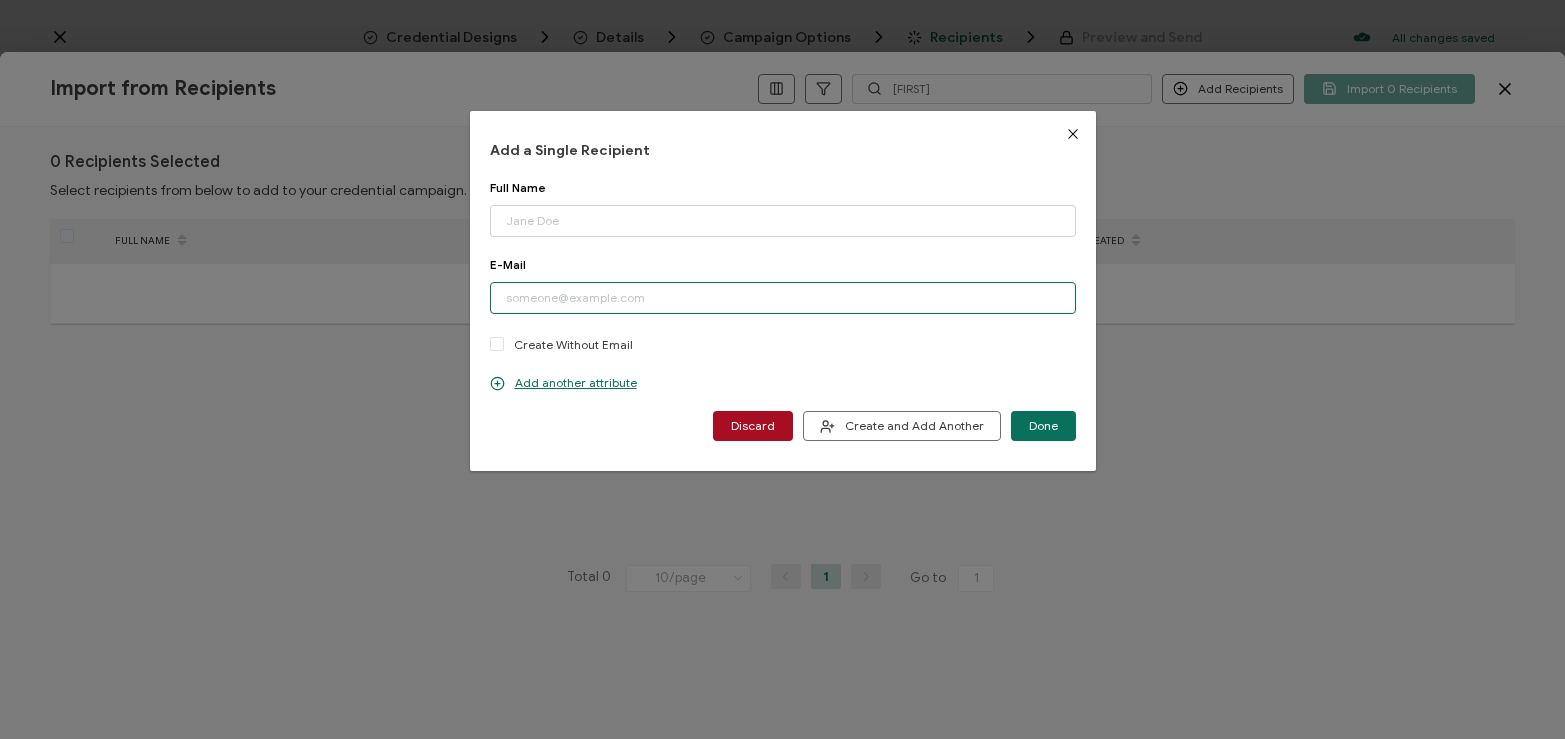 click at bounding box center [783, 298] 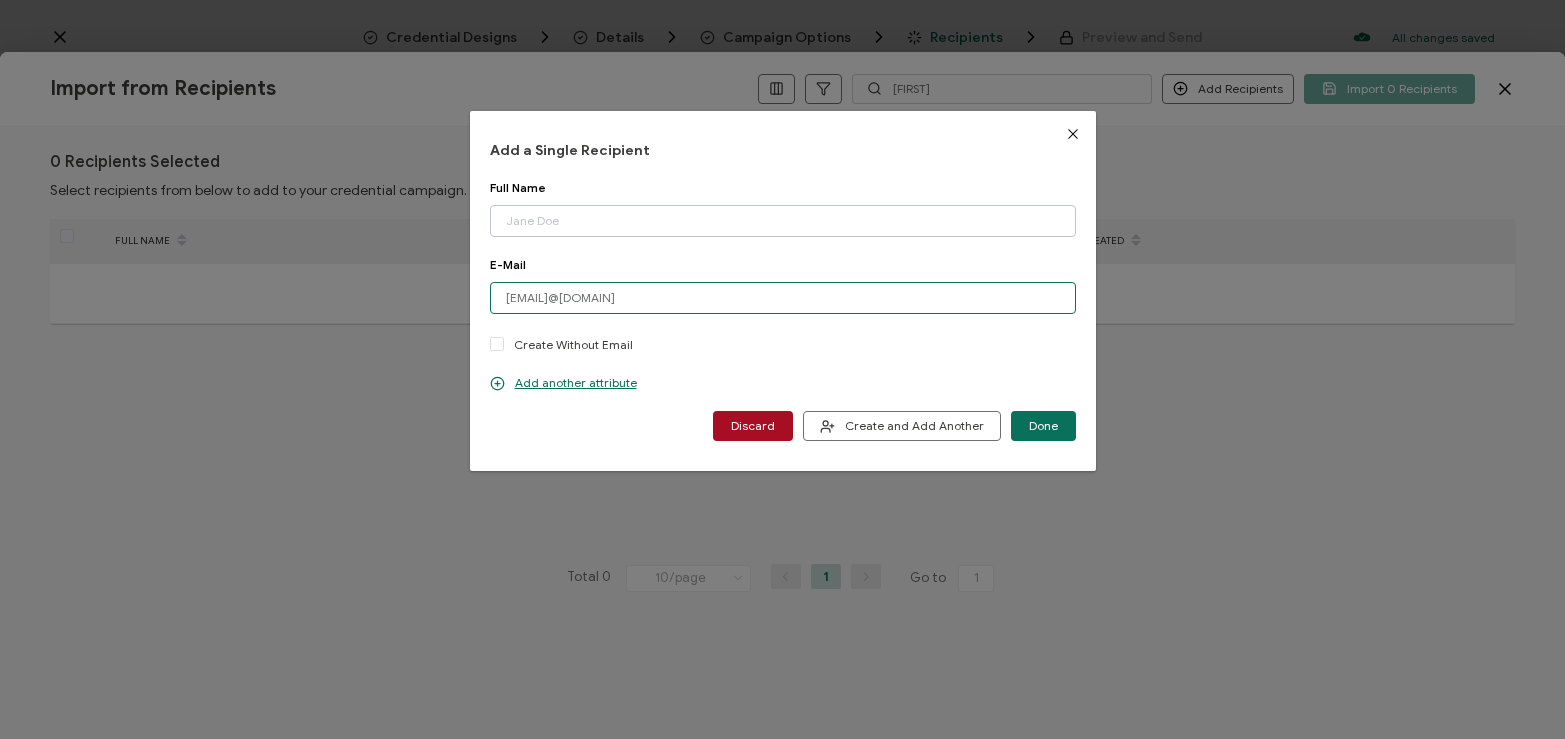 type on "[EMAIL]@[DOMAIN]" 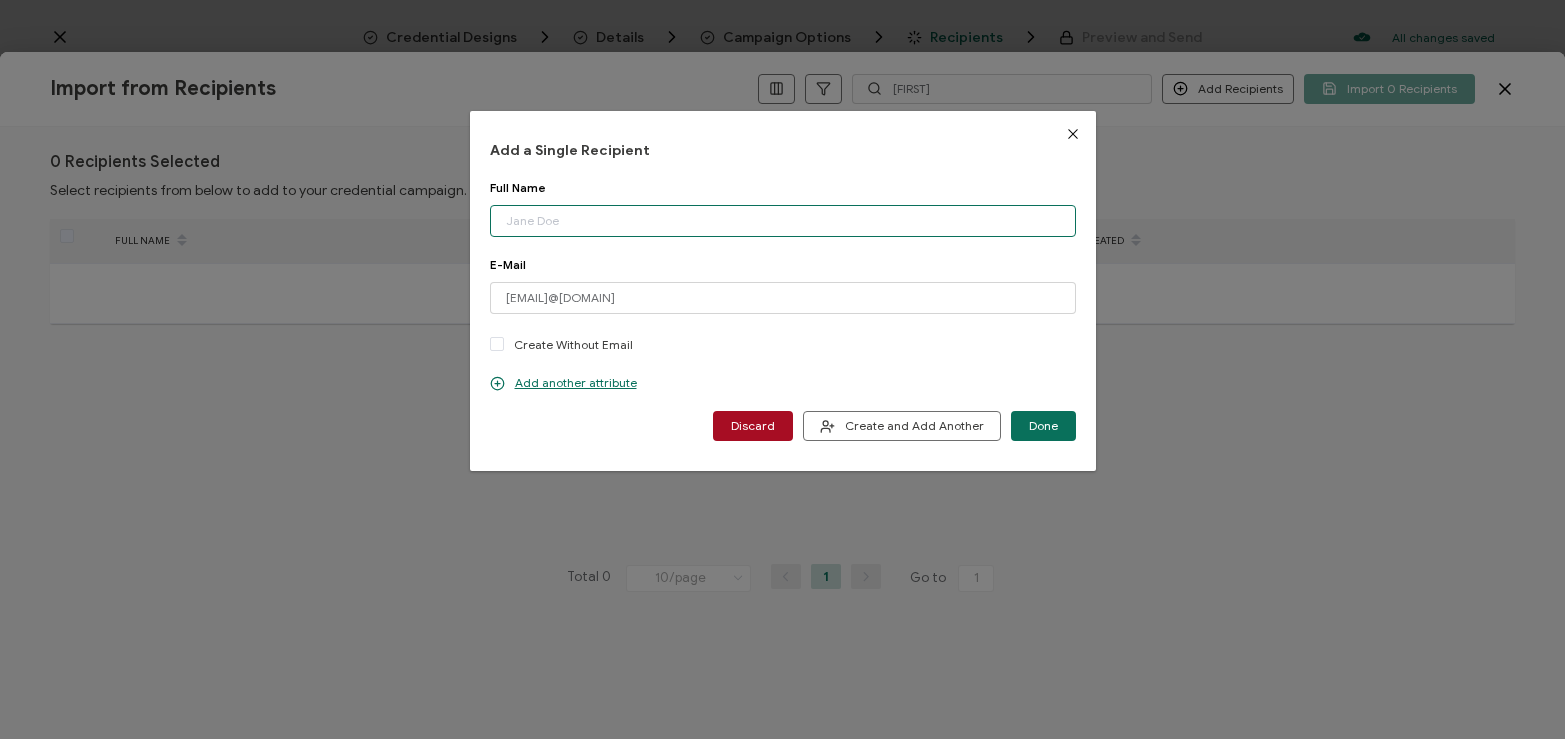 click at bounding box center [783, 221] 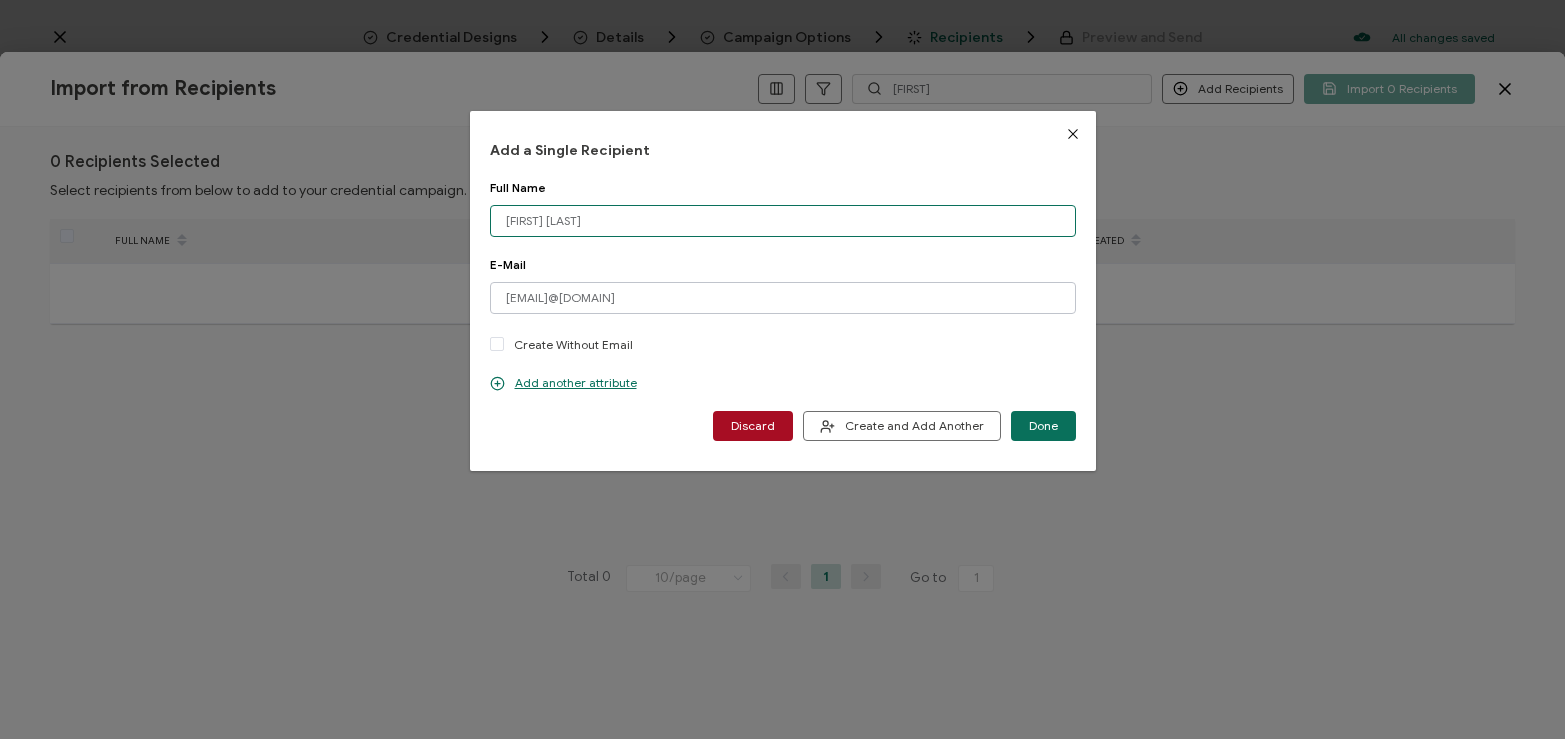 type on "[FIRST] [LAST]" 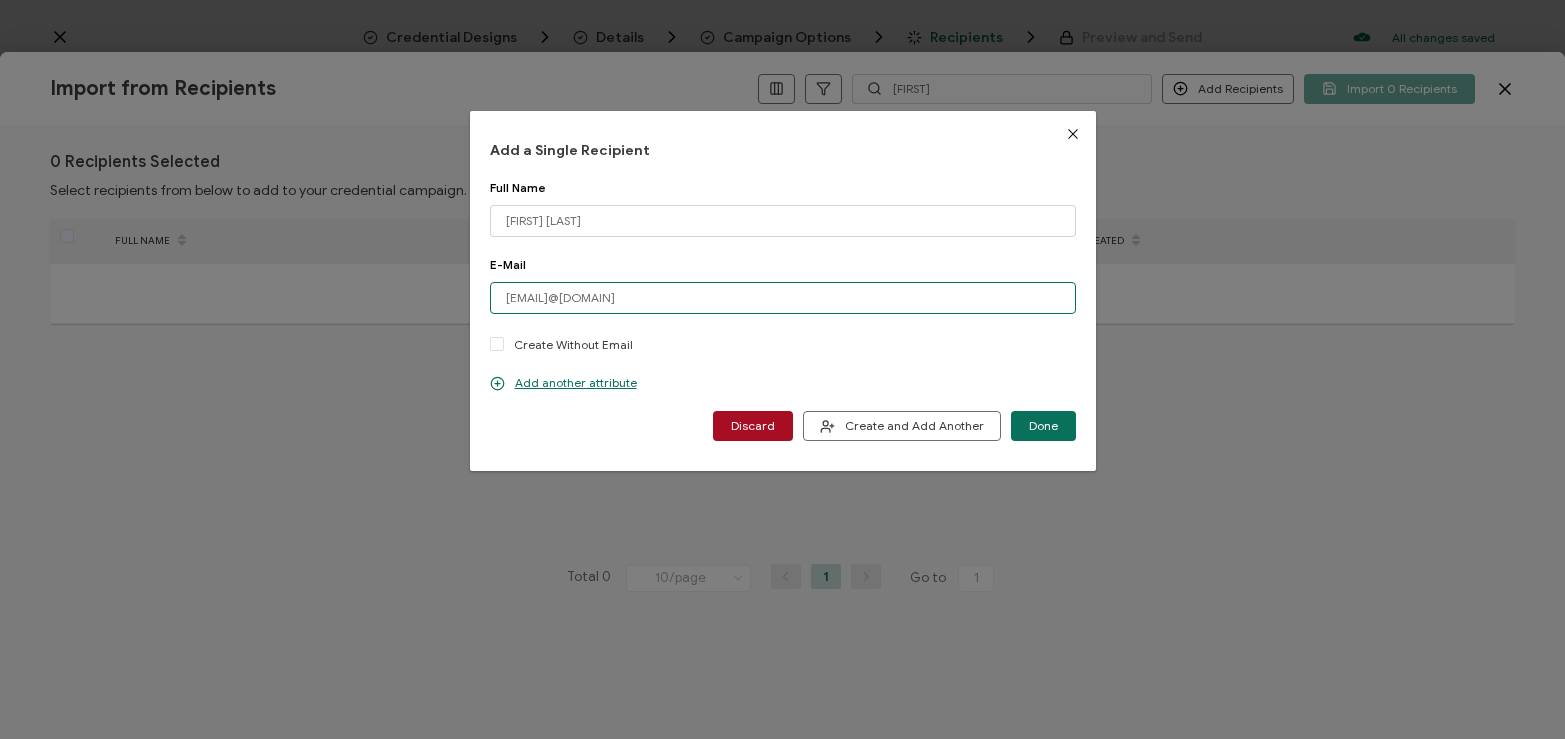click on "[EMAIL]@[DOMAIN]" at bounding box center (783, 298) 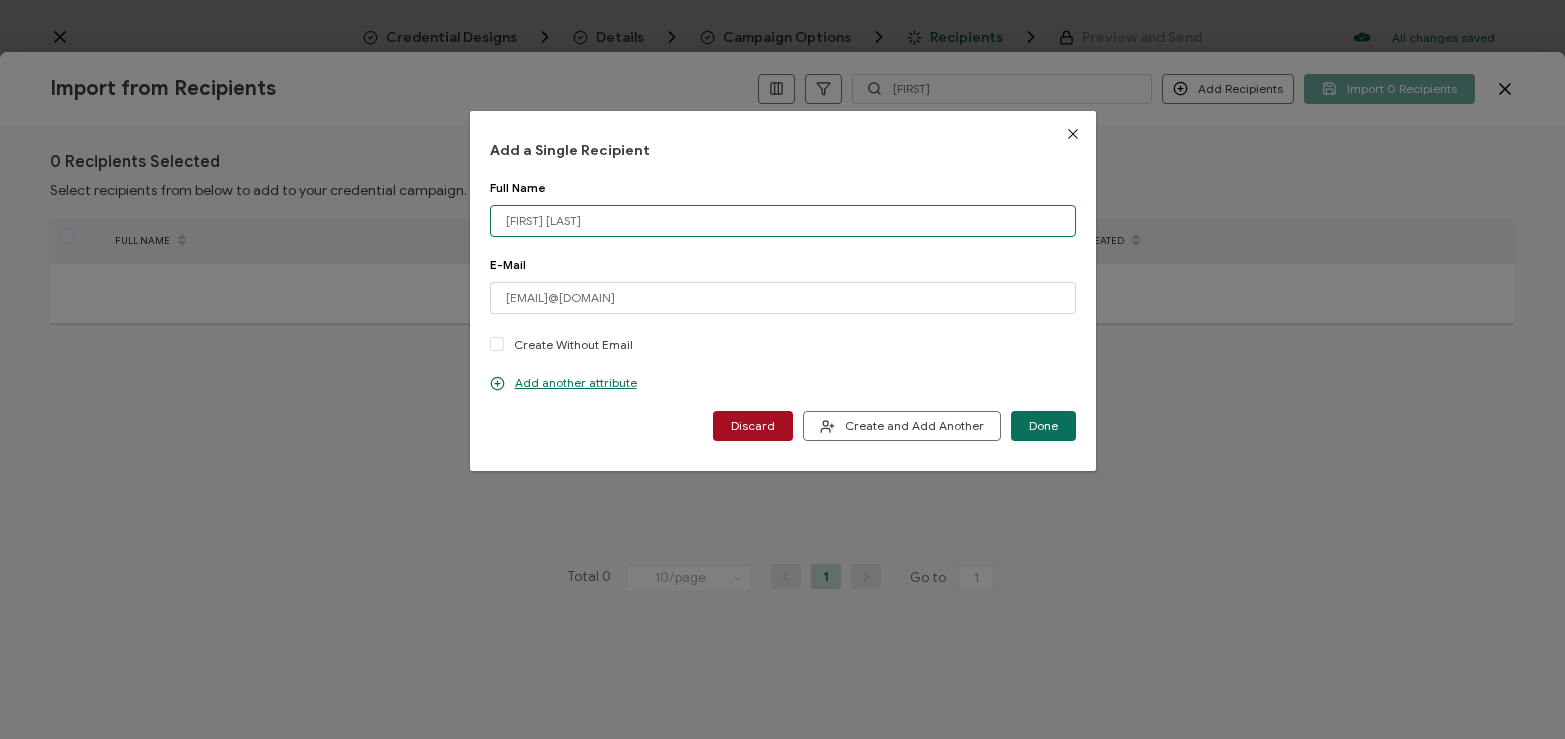 click on "[FIRST] [LAST]" at bounding box center [783, 221] 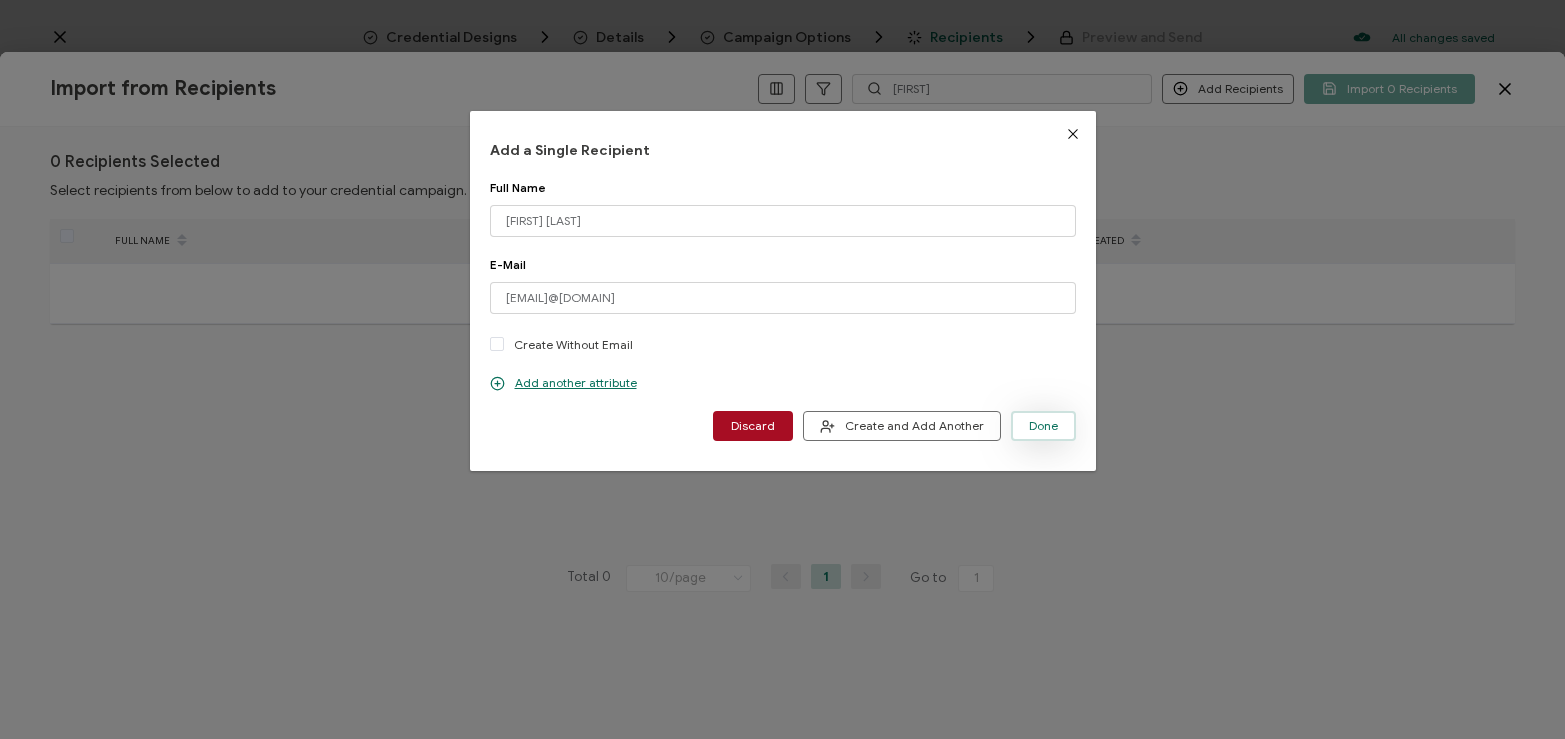 click on "Done" at bounding box center [1043, 426] 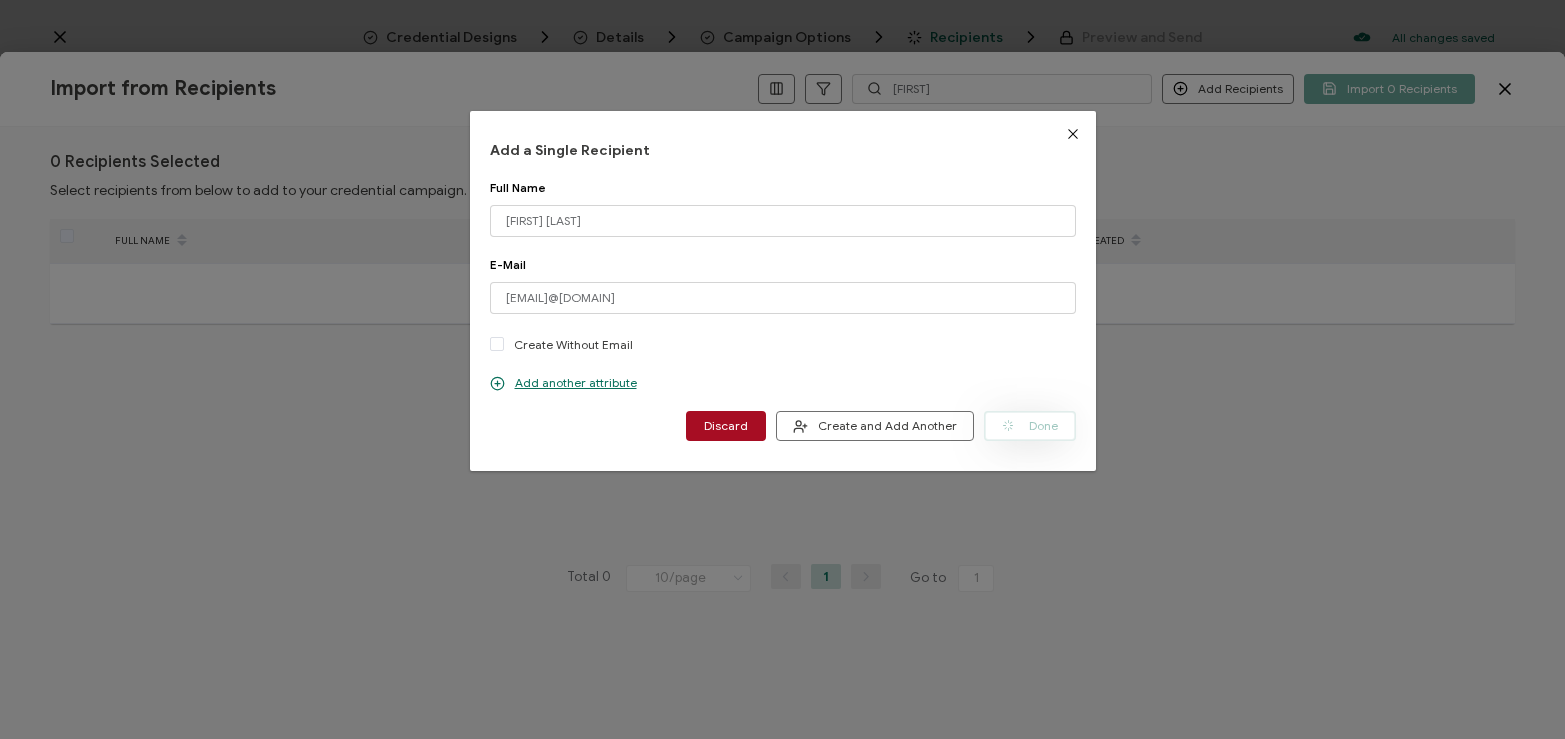 type 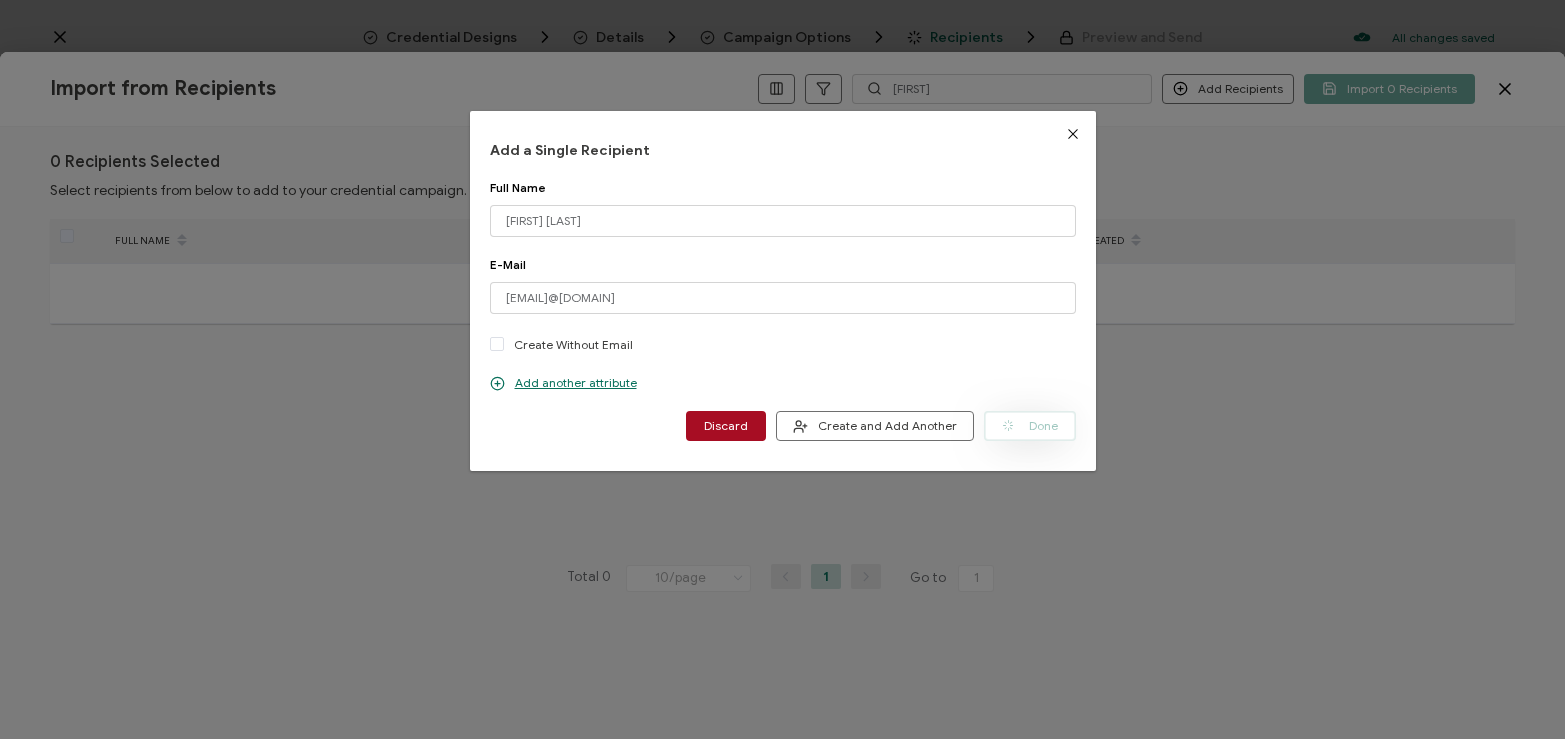 type 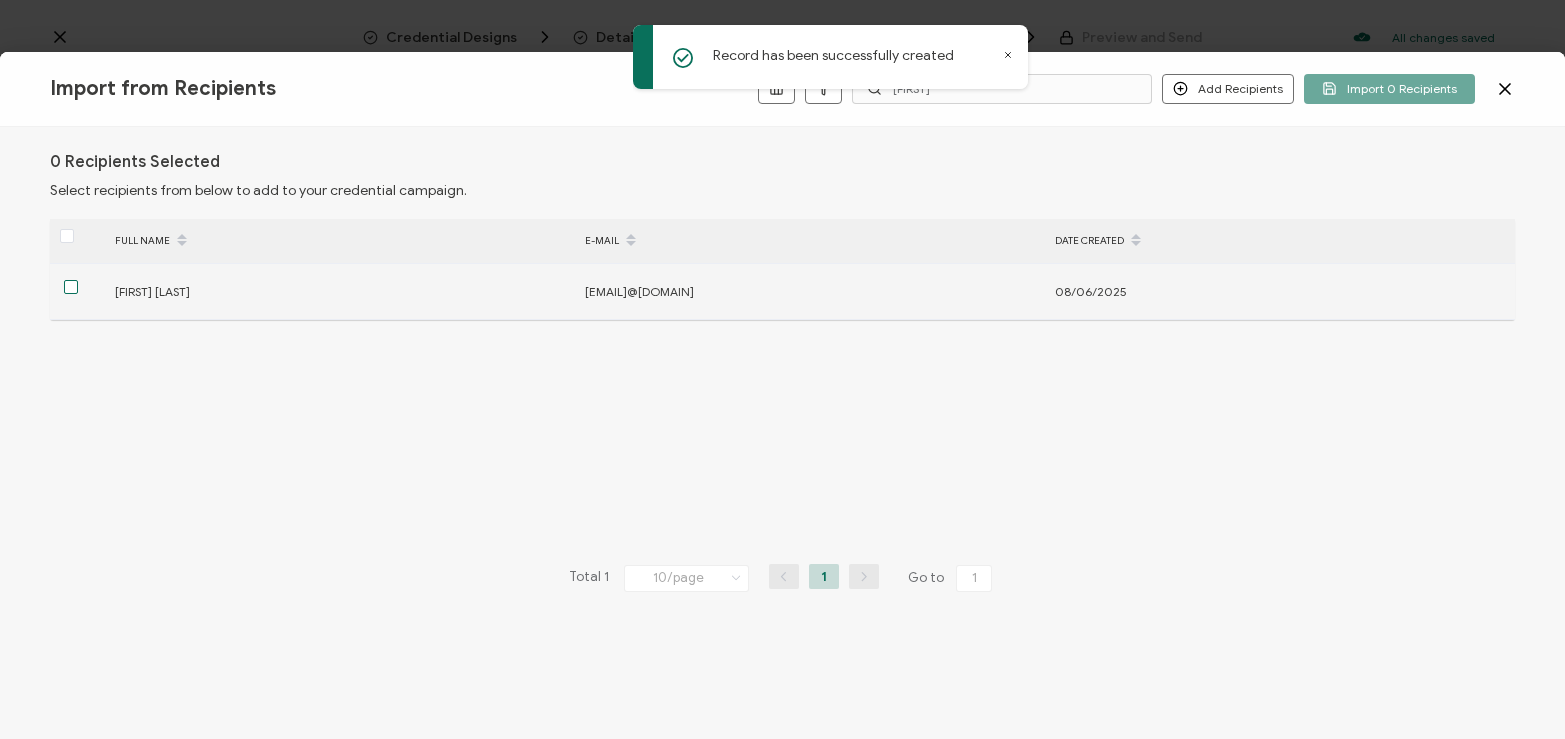 click at bounding box center [71, 287] 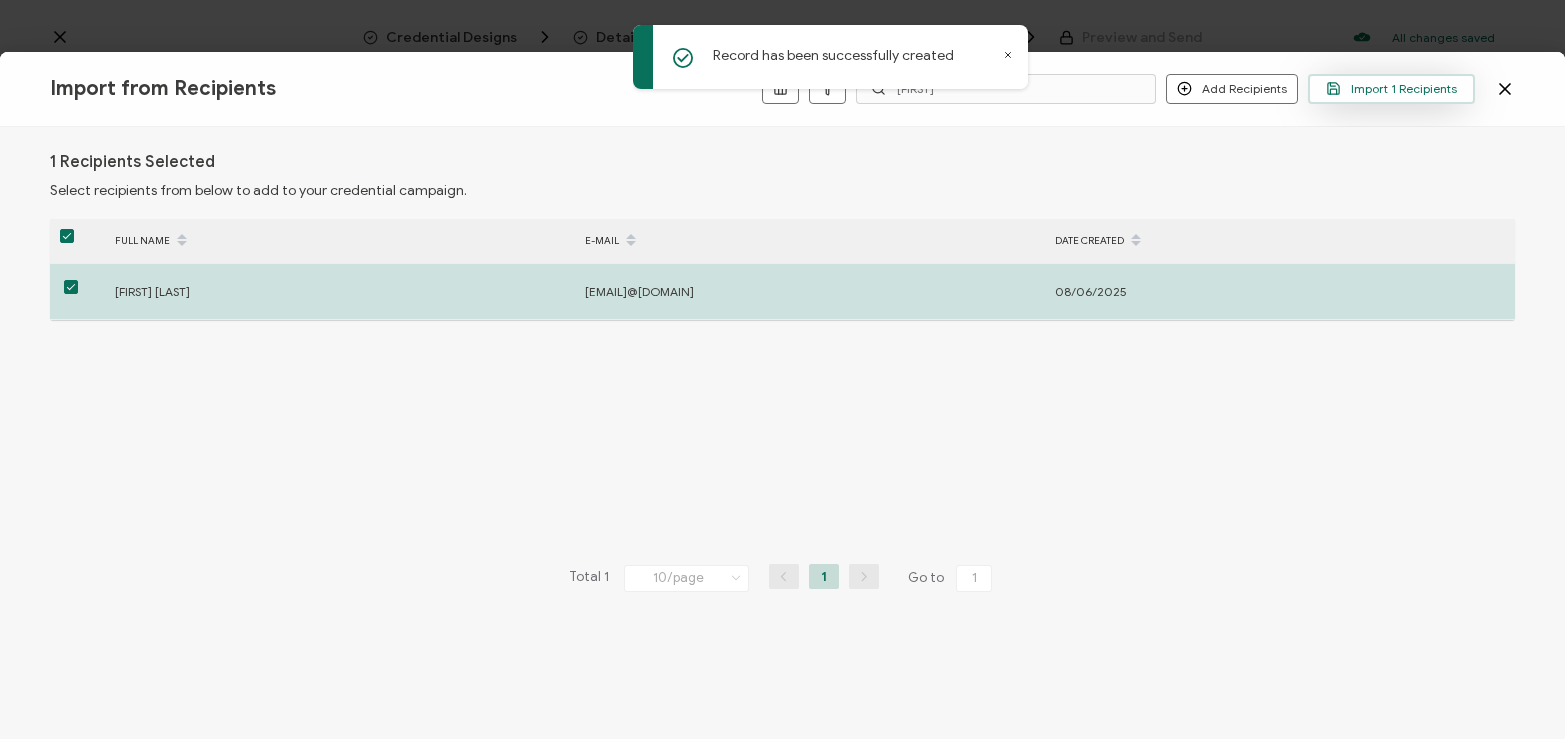 click on "Import 1 Recipients" at bounding box center (1391, 89) 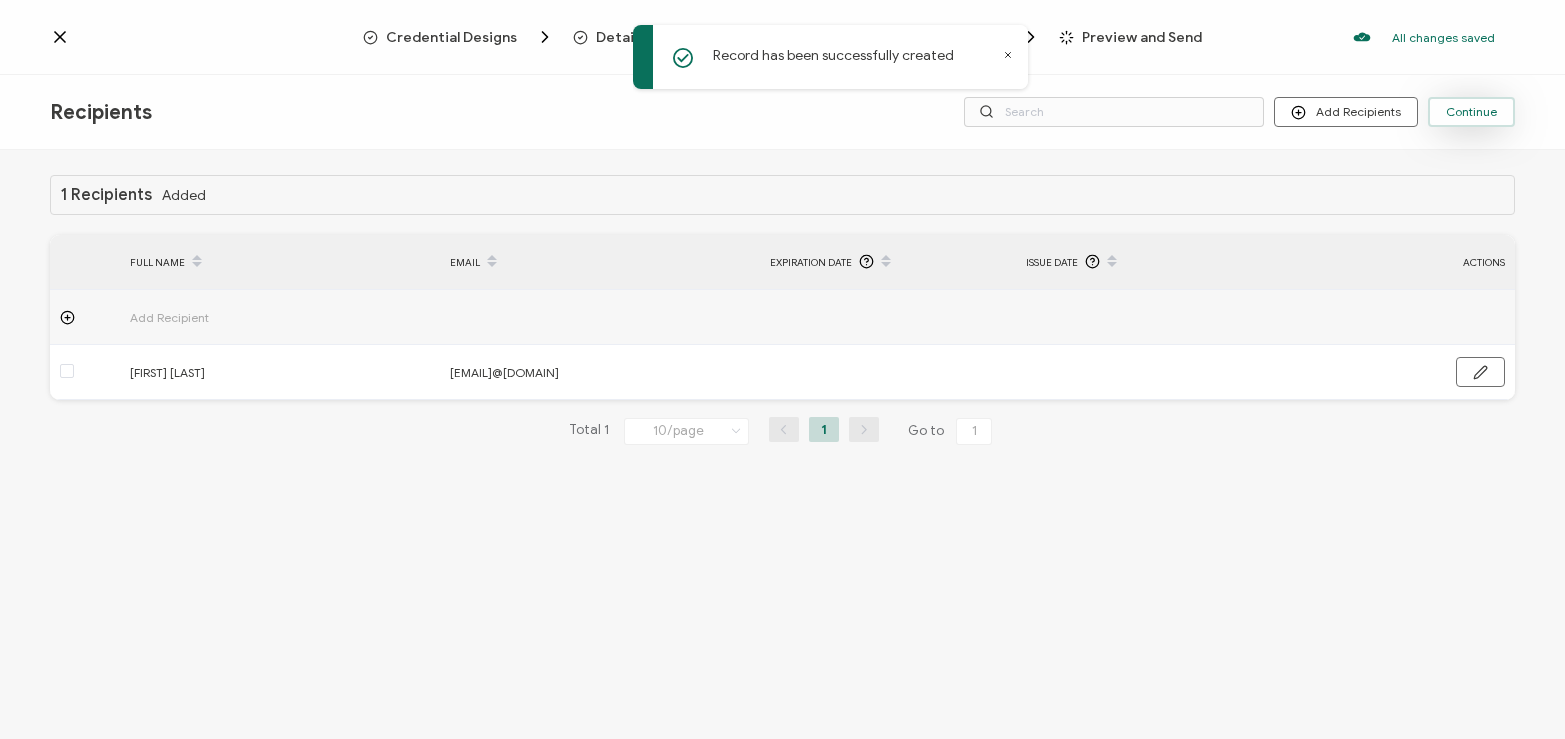 click on "Continue" at bounding box center (1471, 112) 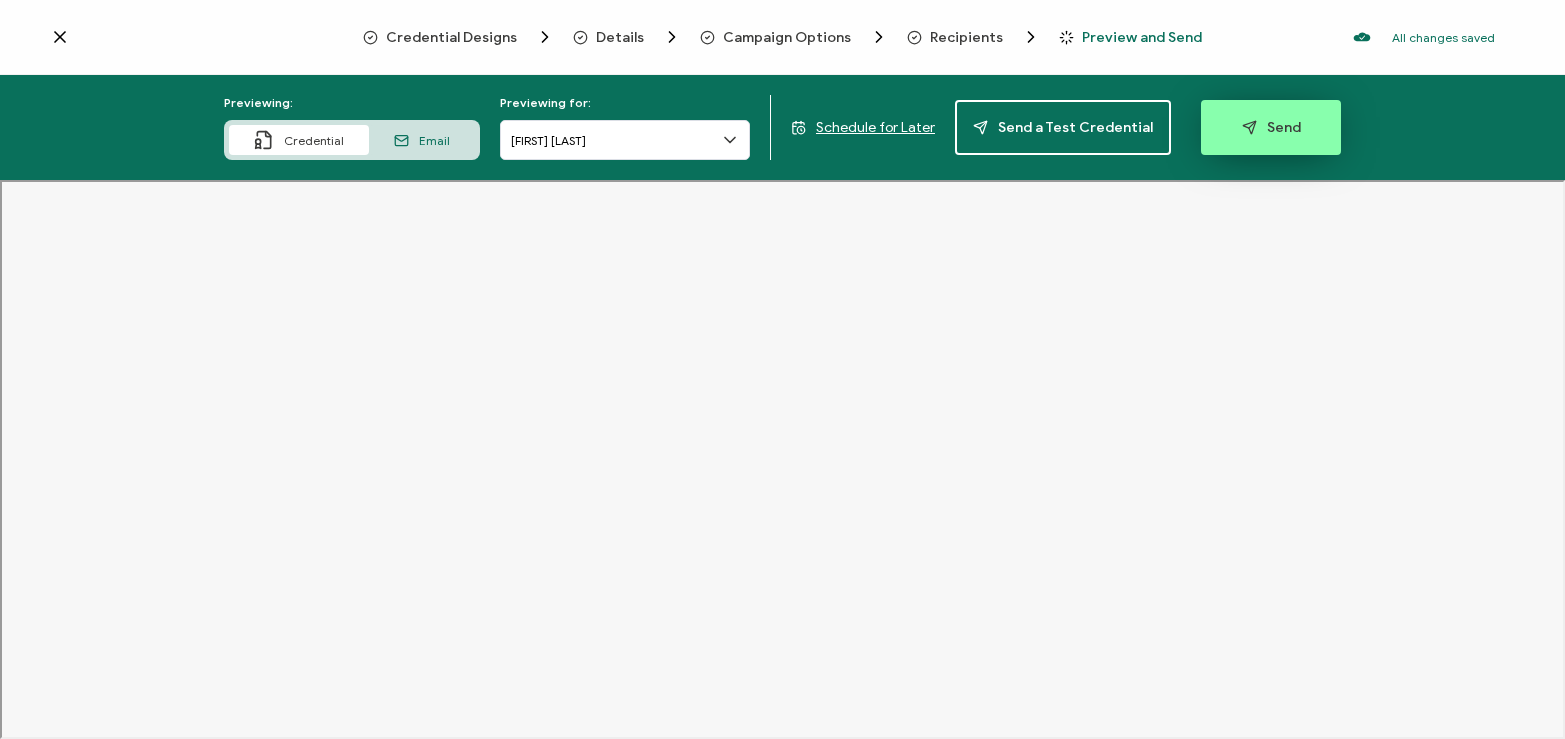 click on "Send" at bounding box center (1271, 127) 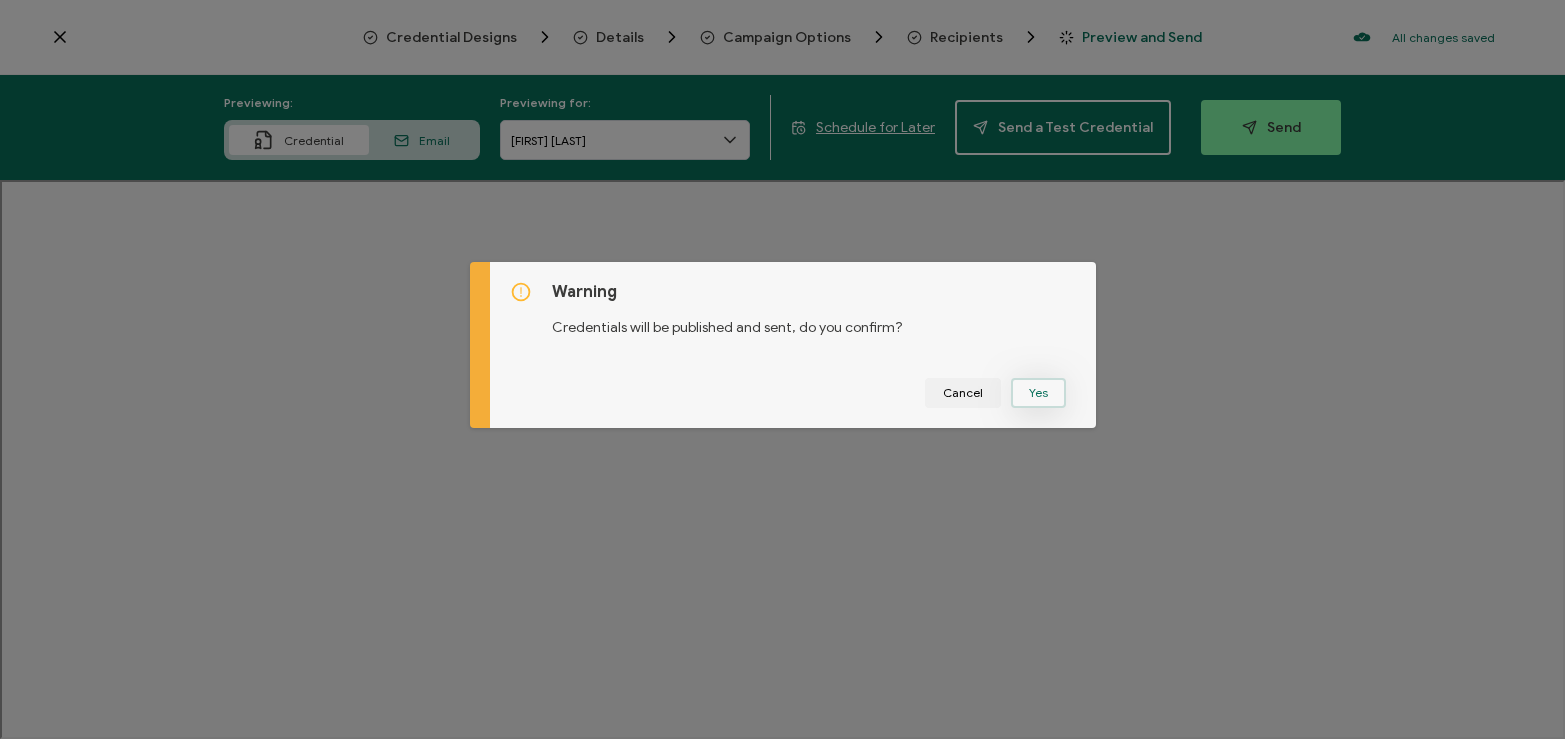 click on "Yes" at bounding box center [1038, 393] 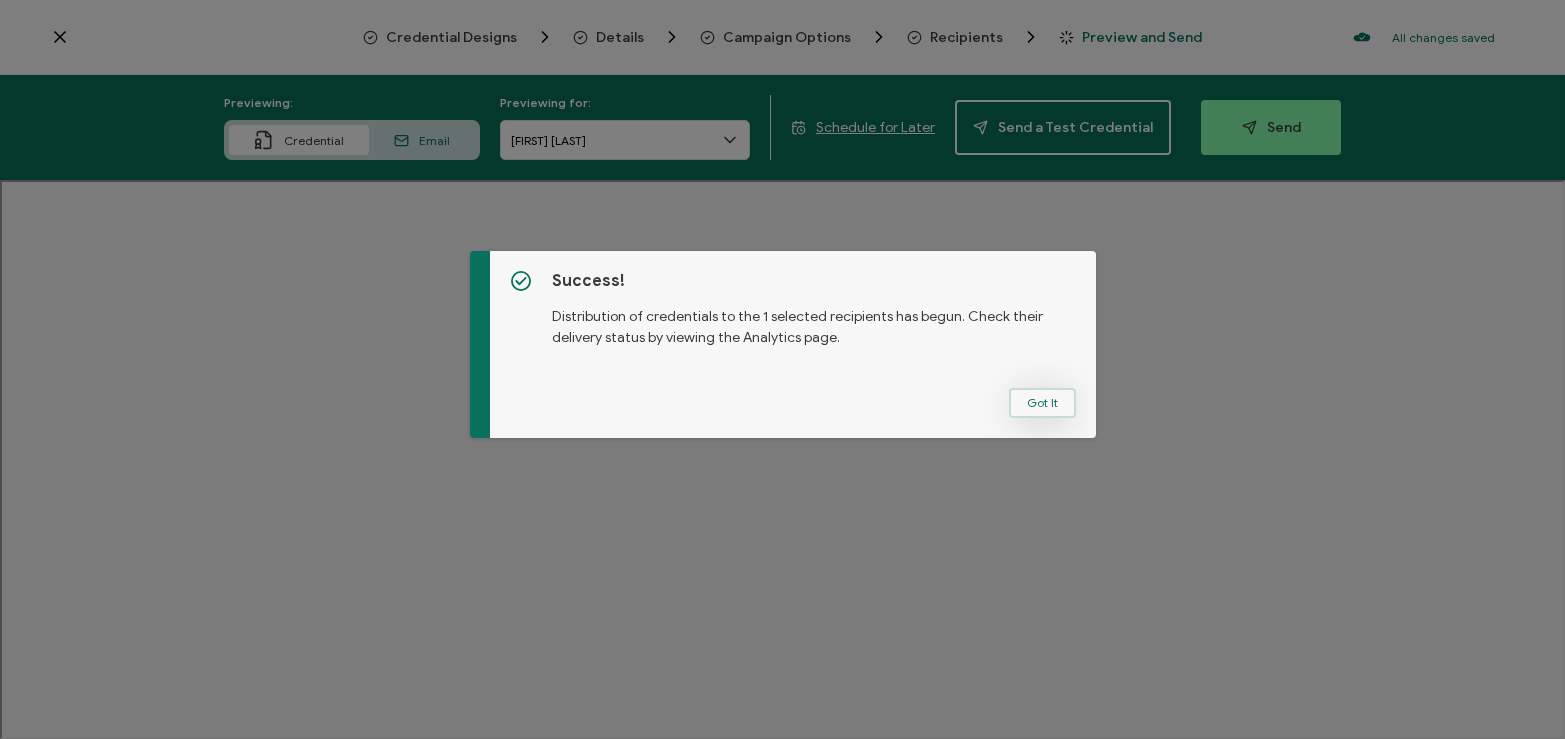 click on "Got It" at bounding box center [1042, 403] 